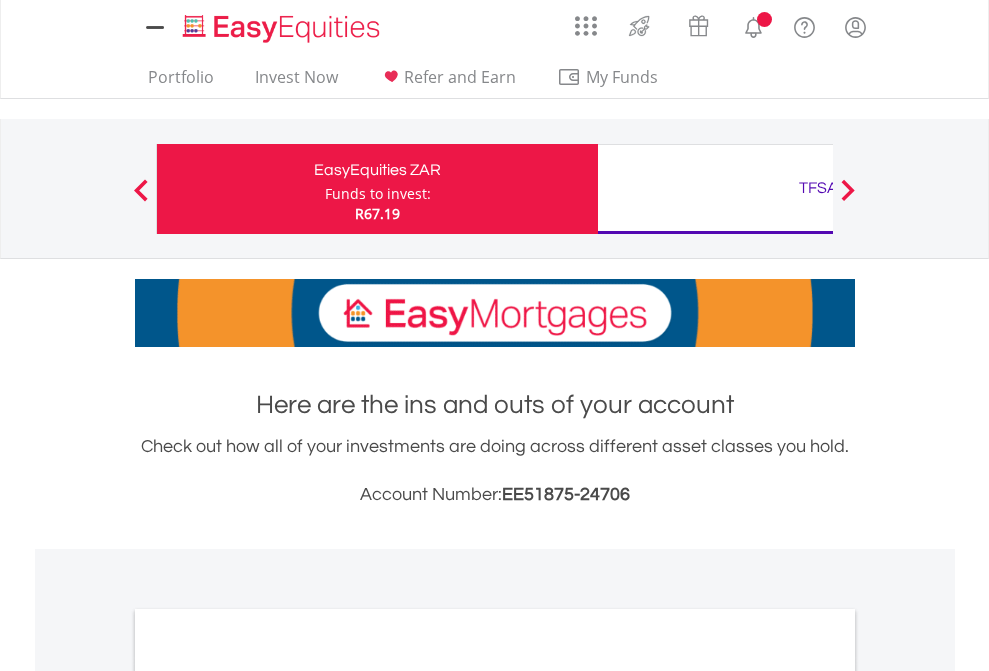 scroll, scrollTop: 0, scrollLeft: 0, axis: both 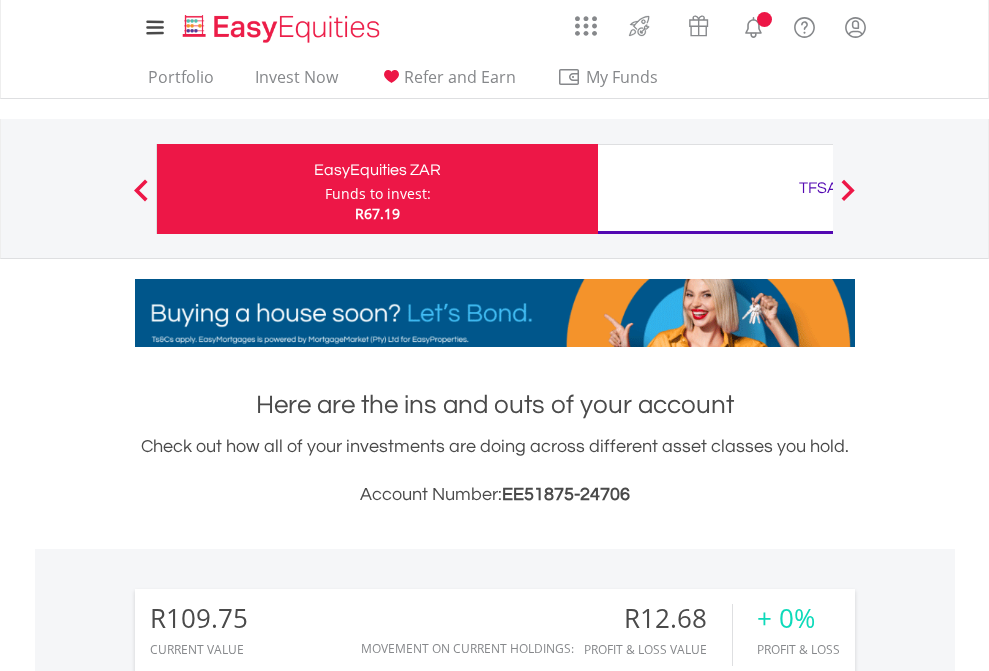 click on "Funds to invest:" at bounding box center [378, 194] 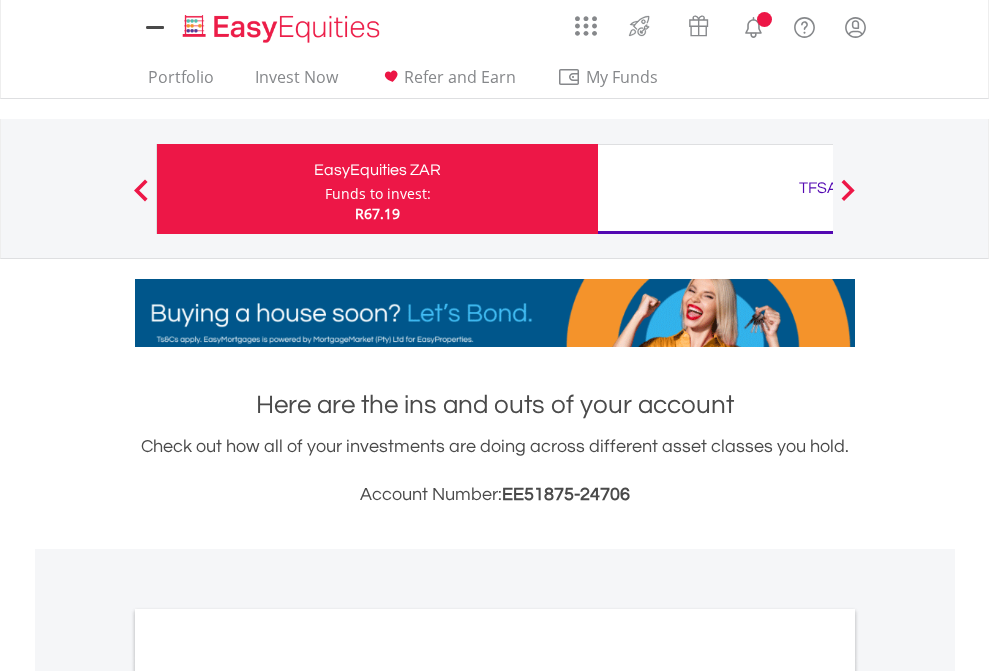 scroll, scrollTop: 0, scrollLeft: 0, axis: both 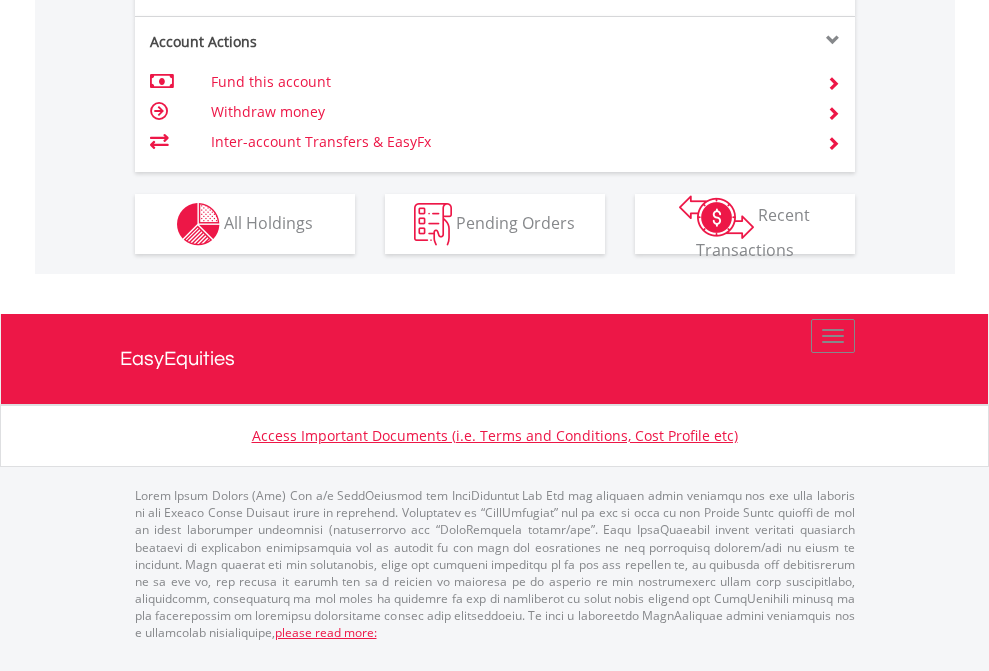 click on "Investment types" at bounding box center (706, -337) 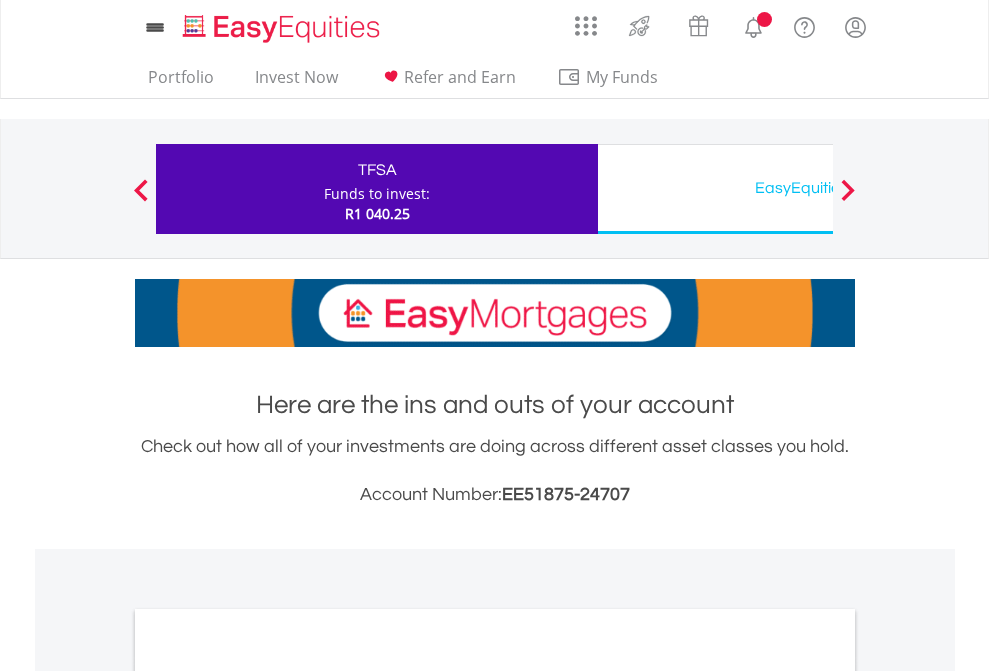 scroll, scrollTop: 0, scrollLeft: 0, axis: both 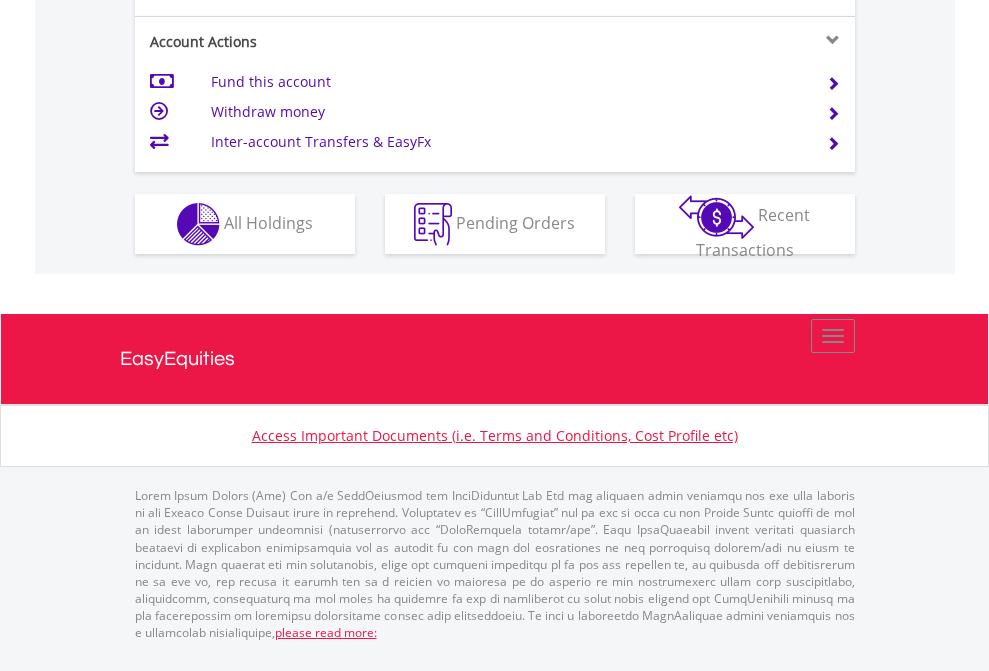 click on "Investment types" at bounding box center [706, -337] 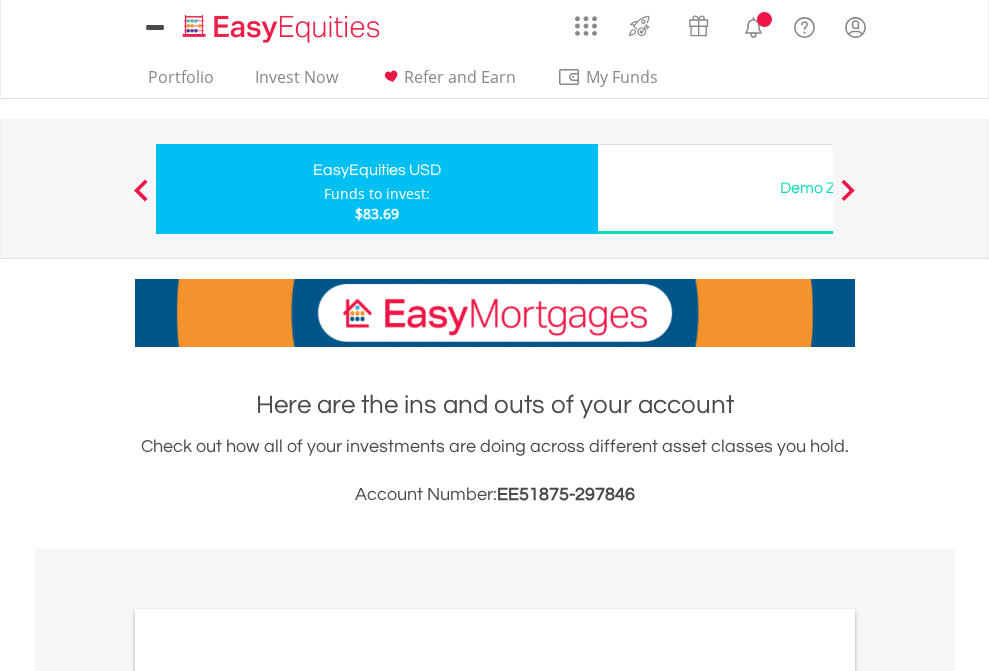 scroll, scrollTop: 0, scrollLeft: 0, axis: both 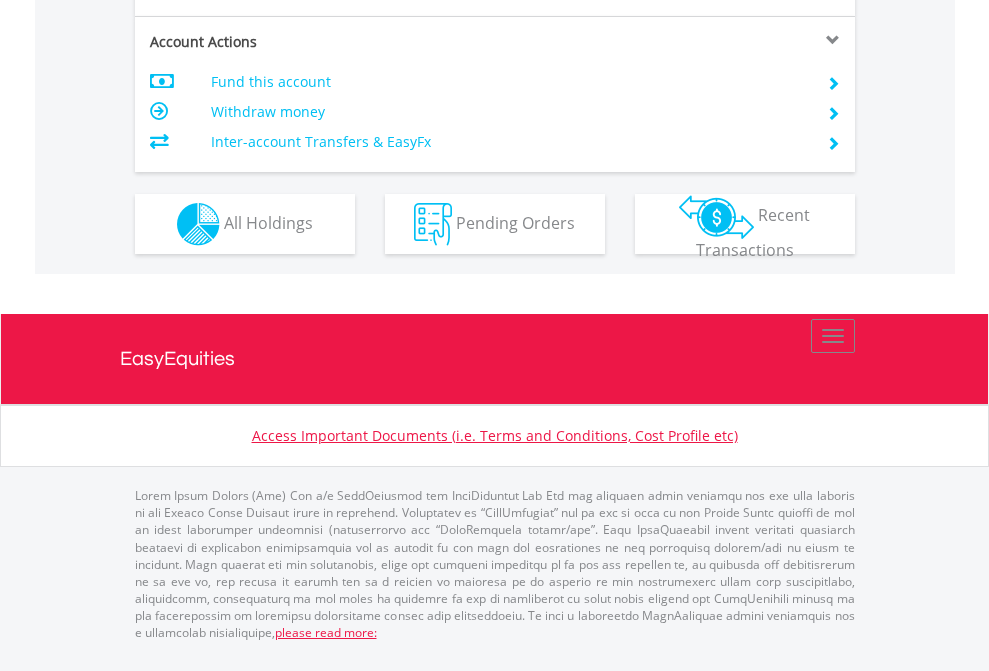 click on "Investment types" at bounding box center (706, -337) 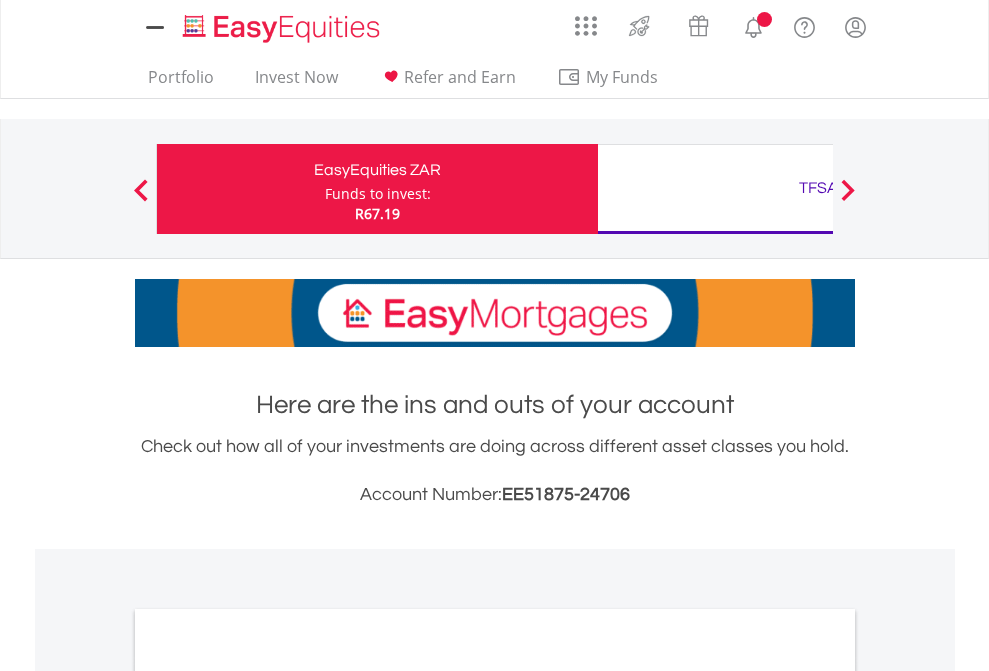 scroll, scrollTop: 0, scrollLeft: 0, axis: both 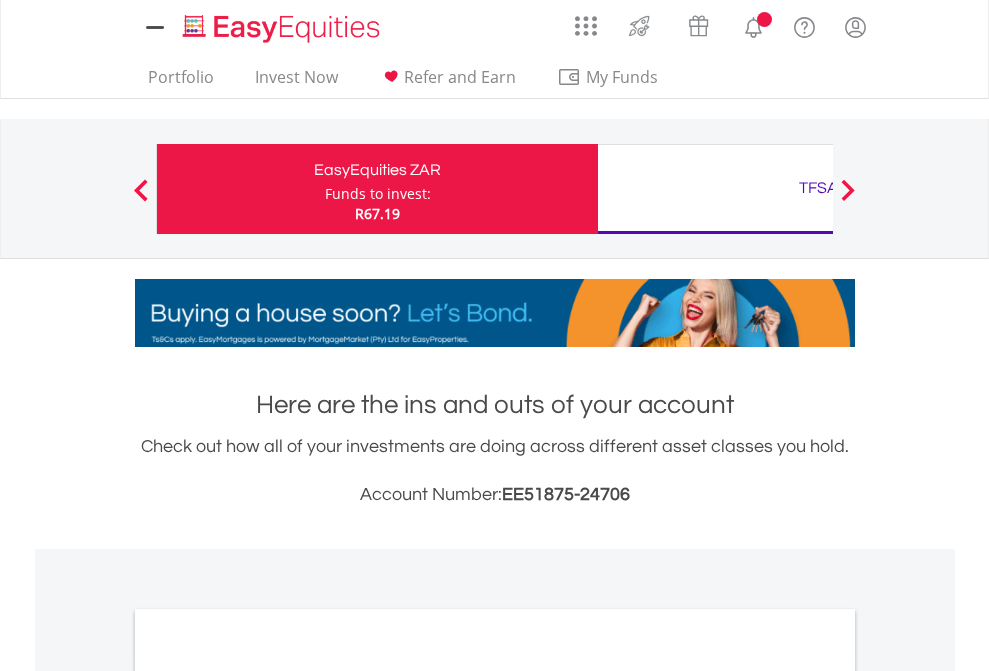 click on "All Holdings" at bounding box center (268, 1096) 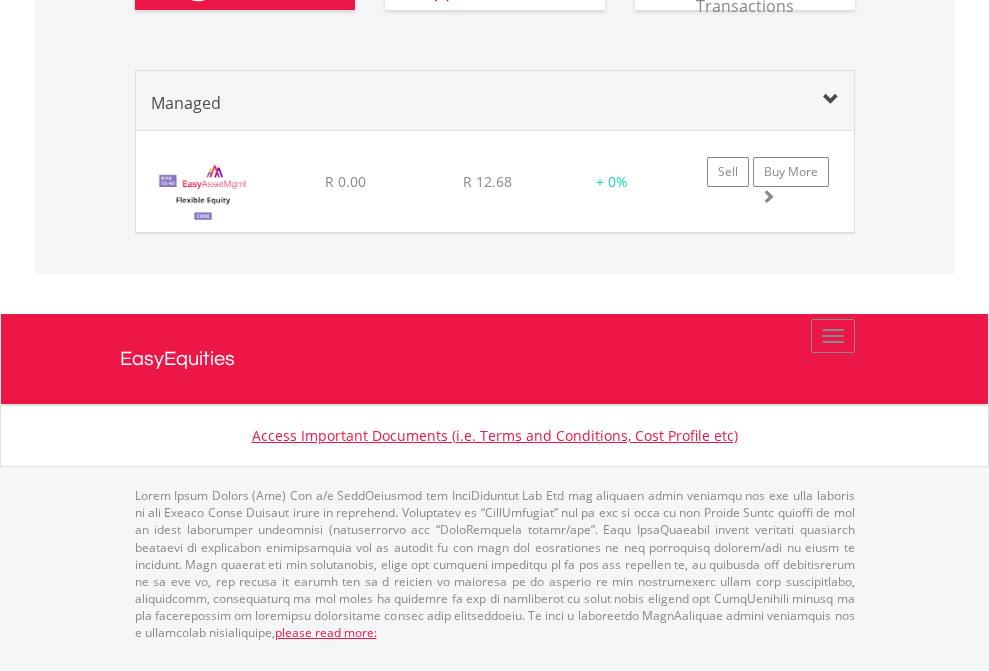 scroll, scrollTop: 2270, scrollLeft: 0, axis: vertical 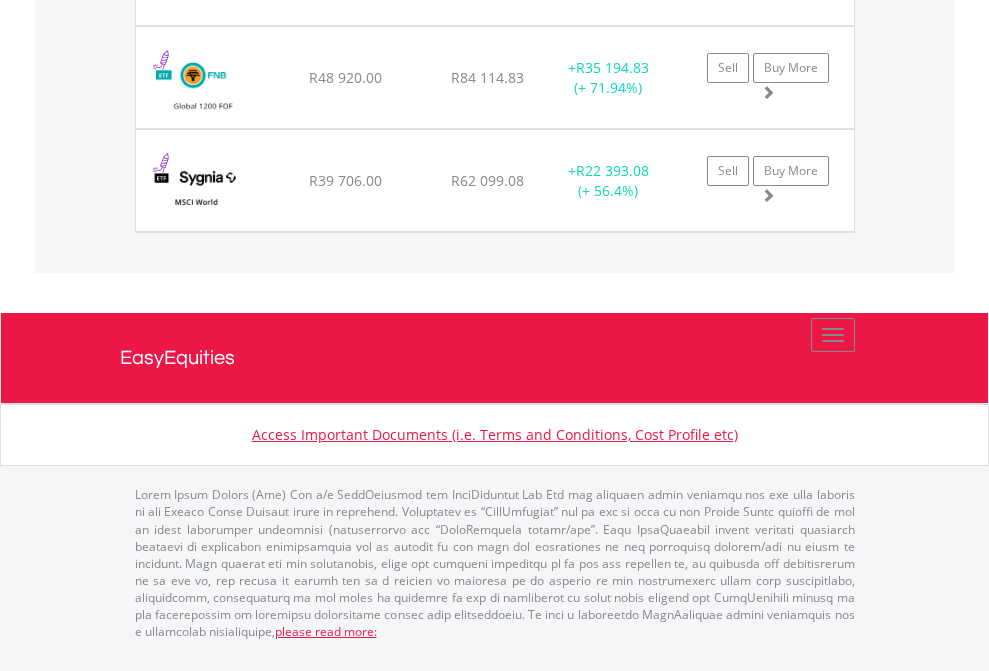 click on "EasyEquities USD" at bounding box center (818, -1728) 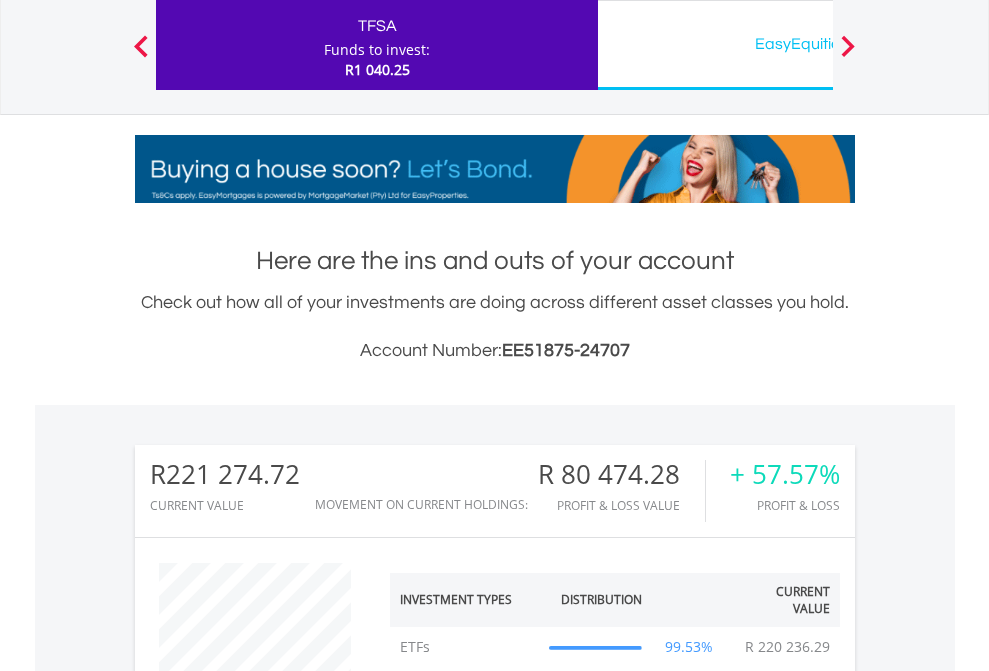 scroll, scrollTop: 999808, scrollLeft: 999687, axis: both 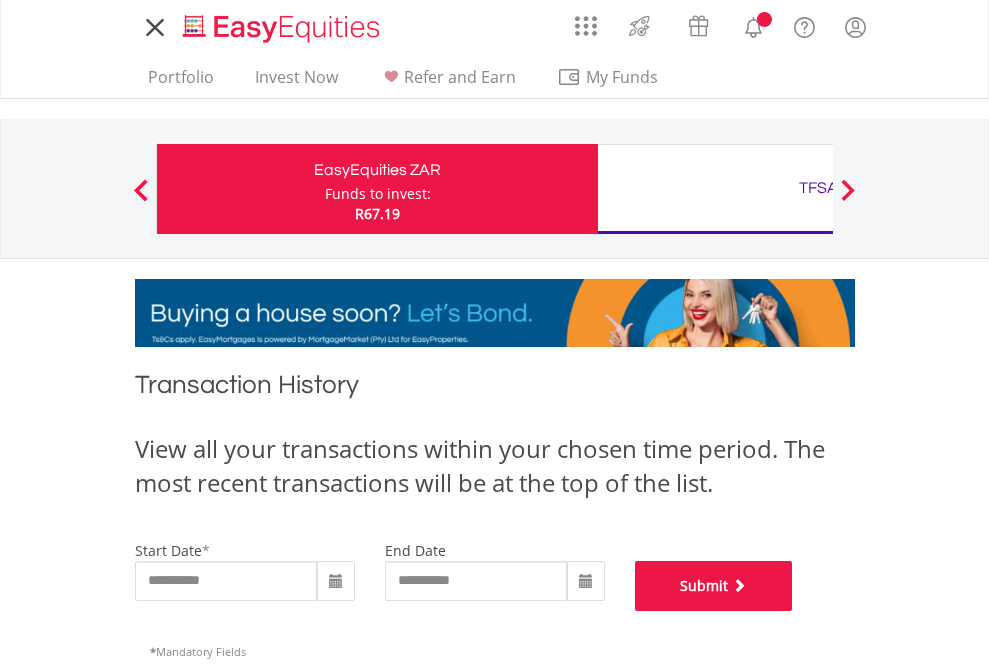 click on "Submit" at bounding box center (714, 586) 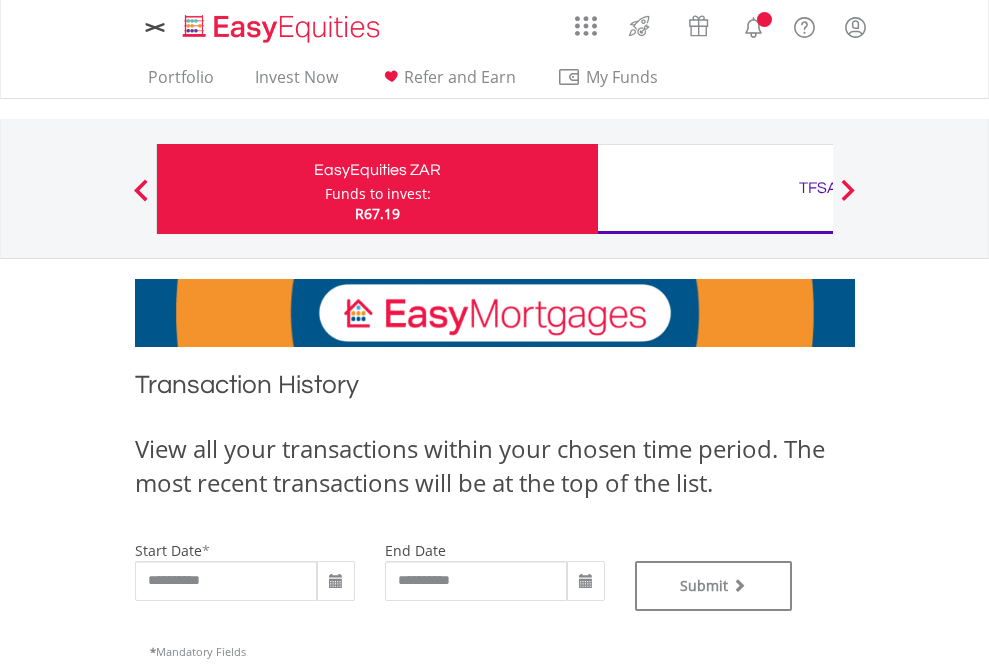 scroll, scrollTop: 0, scrollLeft: 0, axis: both 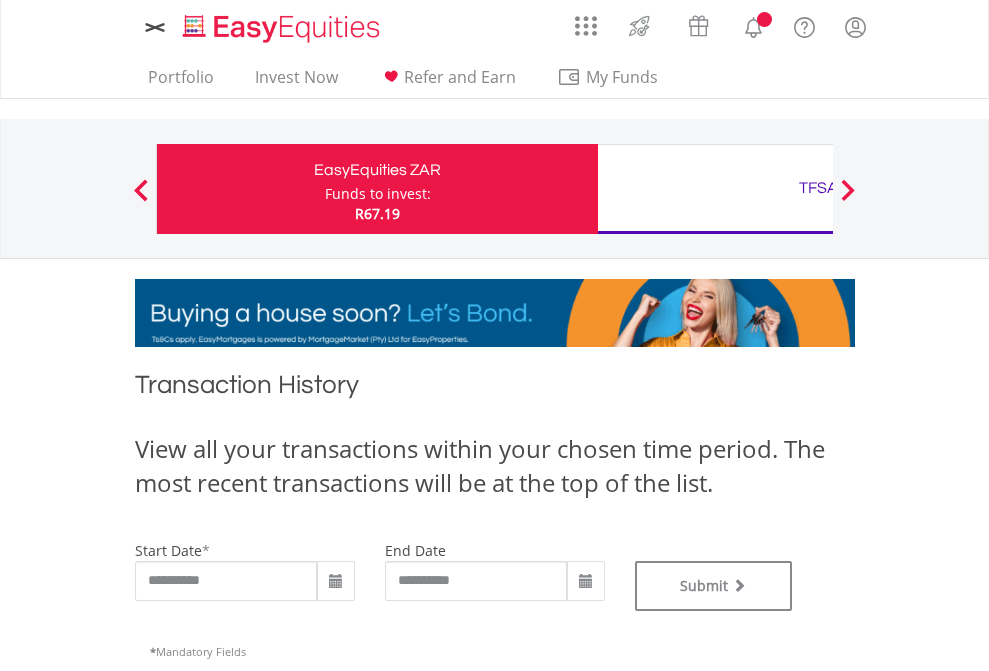 click on "TFSA" at bounding box center (818, 188) 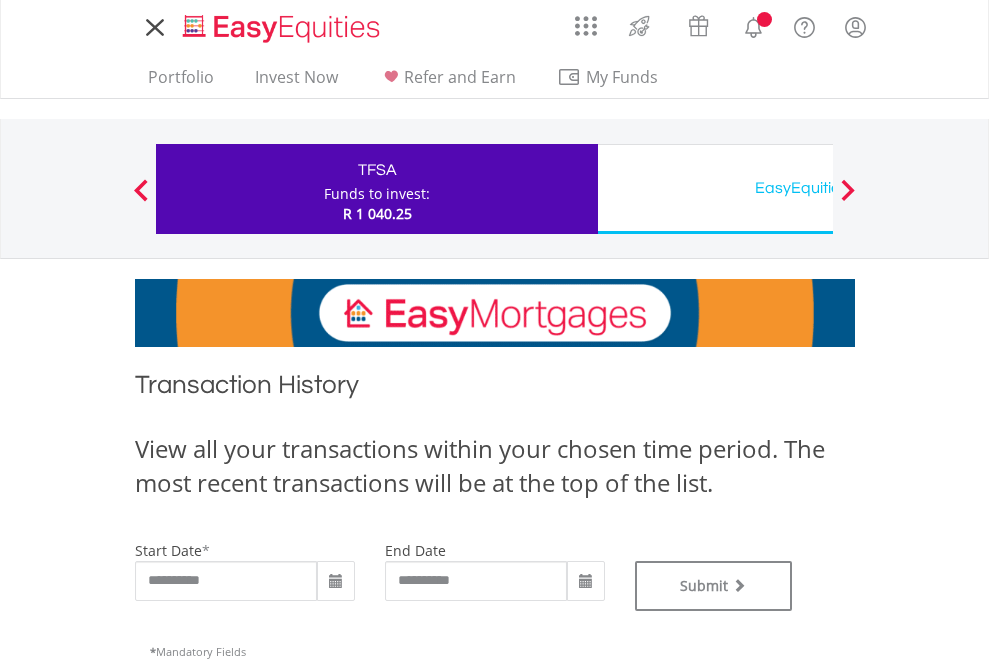 scroll, scrollTop: 0, scrollLeft: 0, axis: both 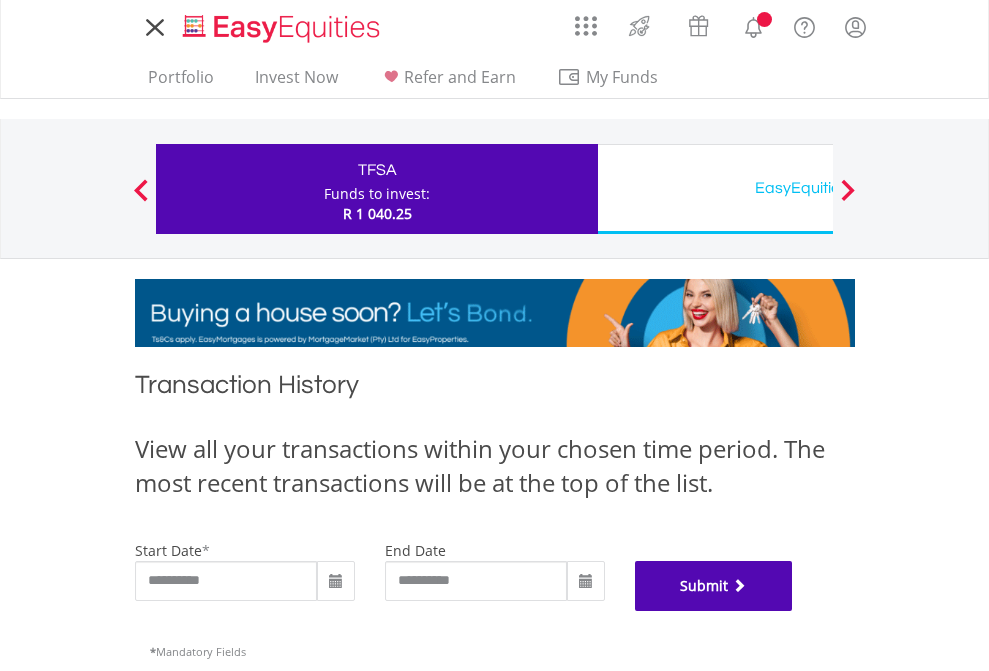 click on "Submit" at bounding box center [714, 586] 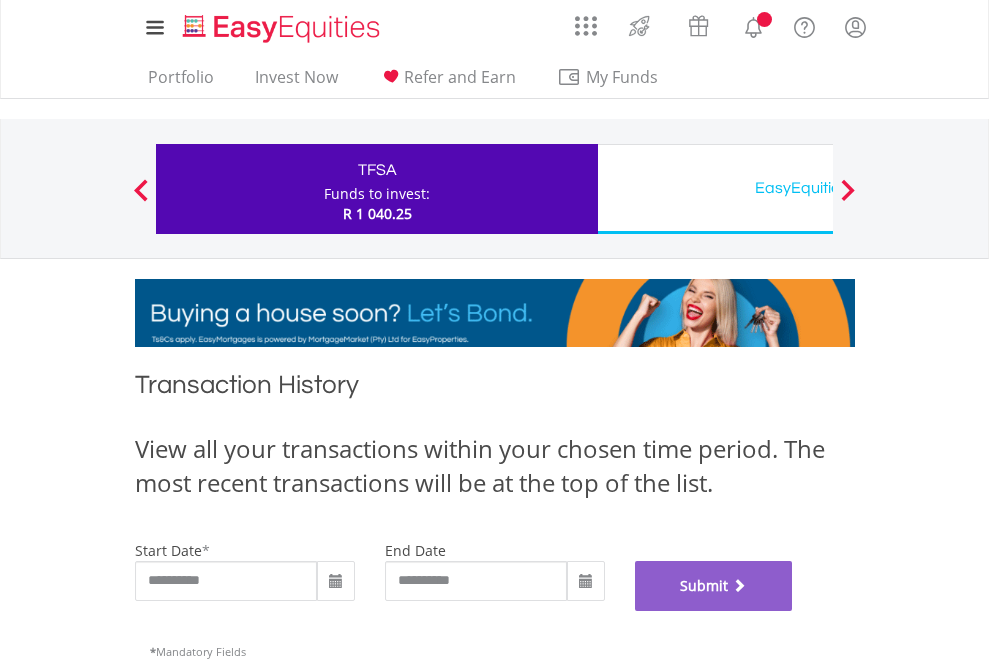 scroll, scrollTop: 811, scrollLeft: 0, axis: vertical 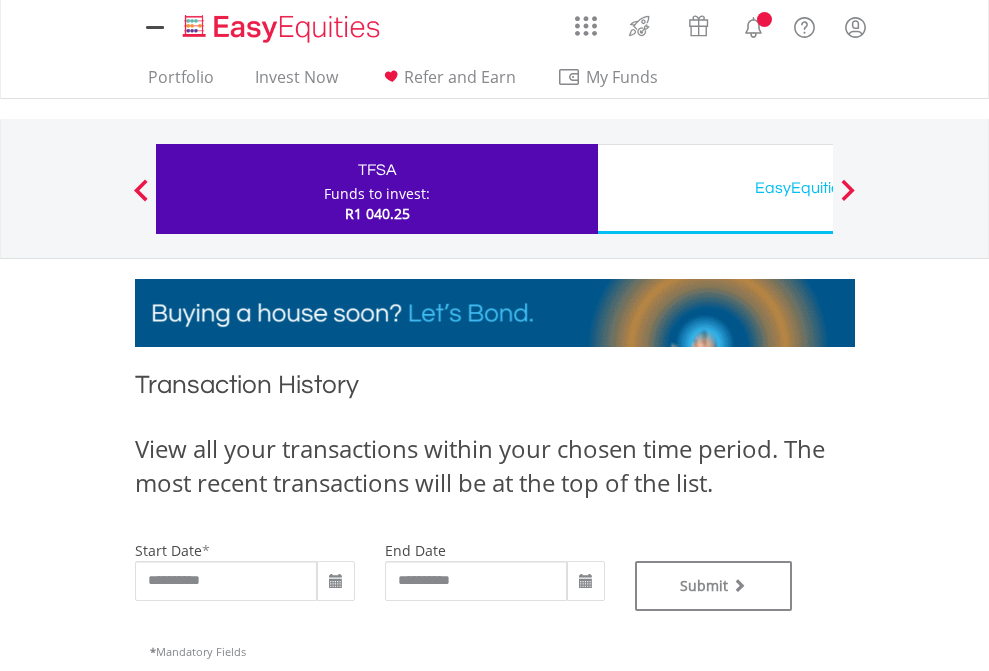 click on "EasyEquities USD" at bounding box center [818, 188] 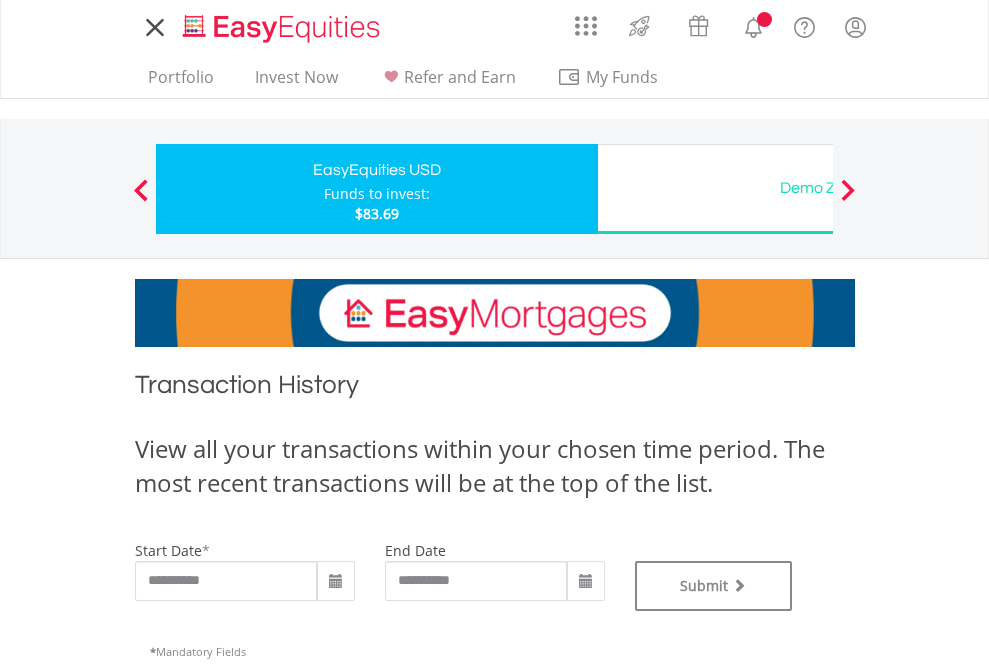 scroll, scrollTop: 0, scrollLeft: 0, axis: both 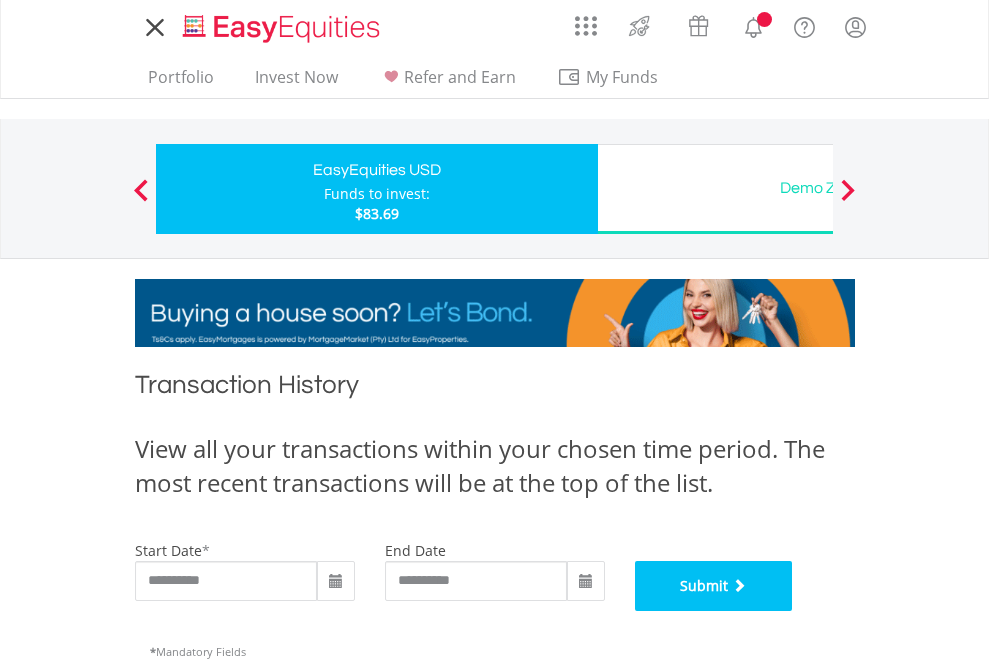 click on "Submit" at bounding box center [714, 586] 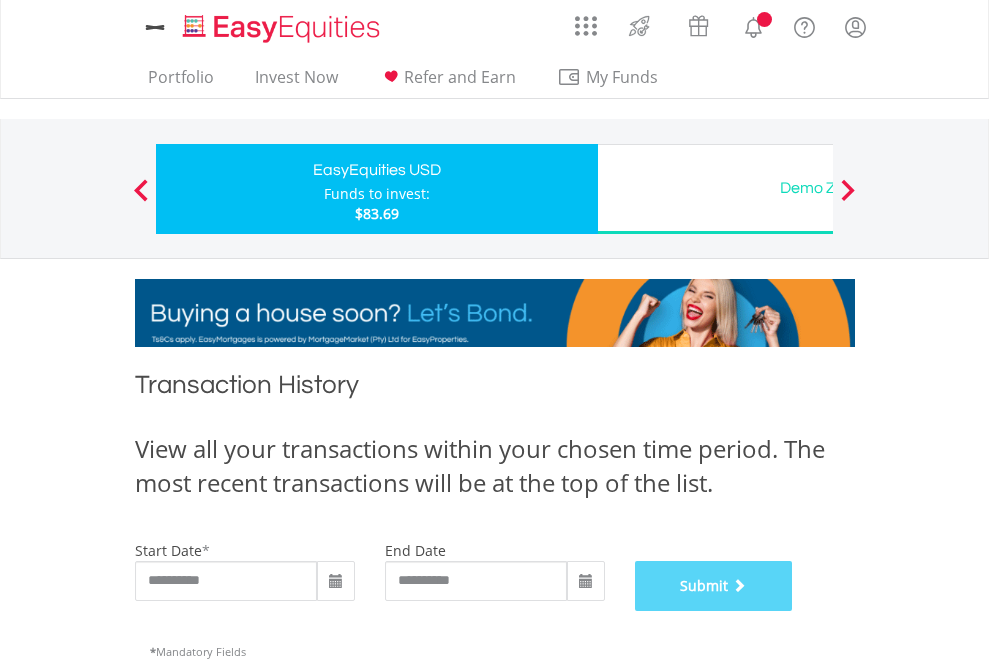 scroll, scrollTop: 811, scrollLeft: 0, axis: vertical 